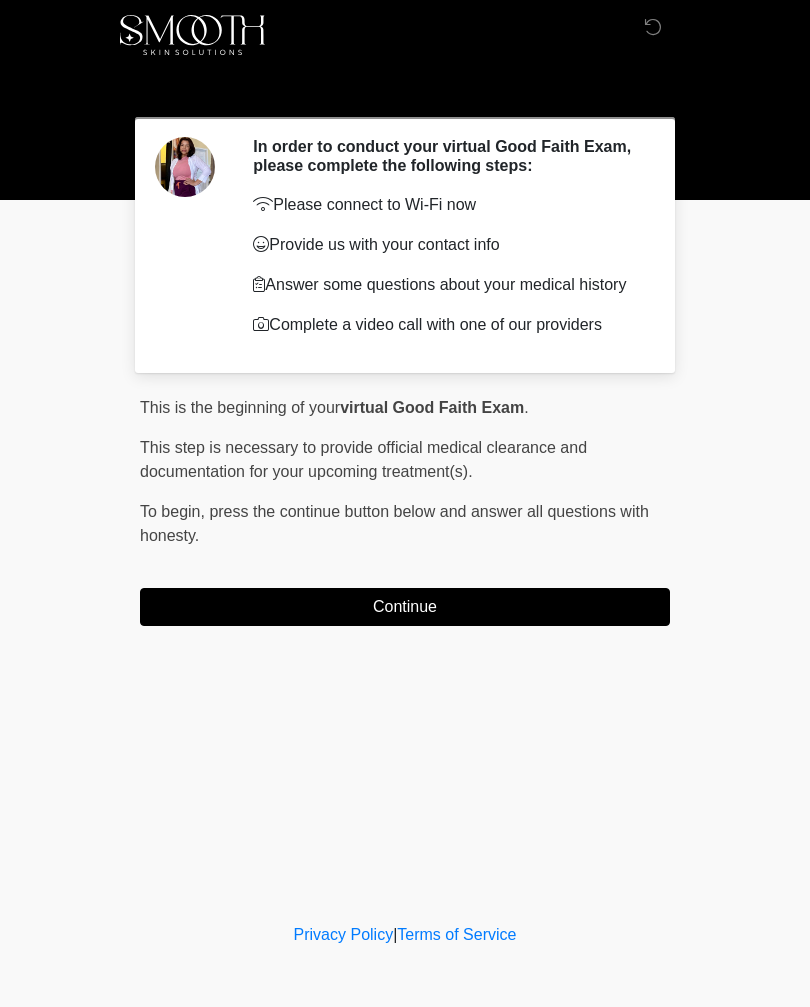 scroll, scrollTop: 0, scrollLeft: 0, axis: both 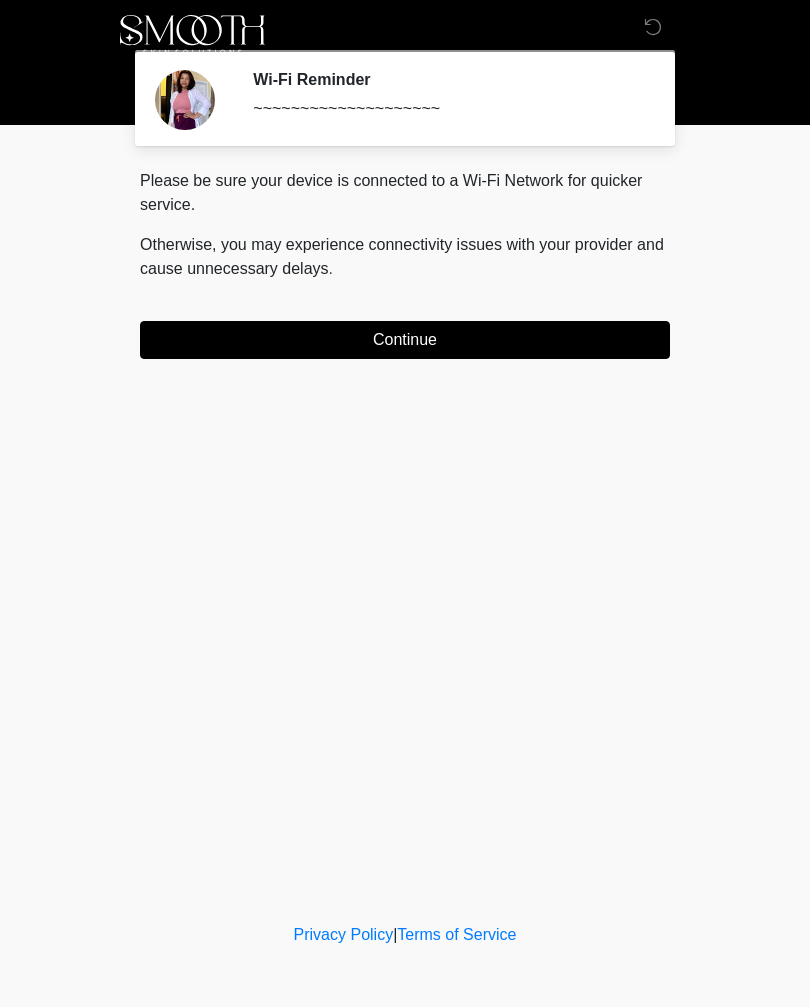 click on "Continue" at bounding box center (405, 340) 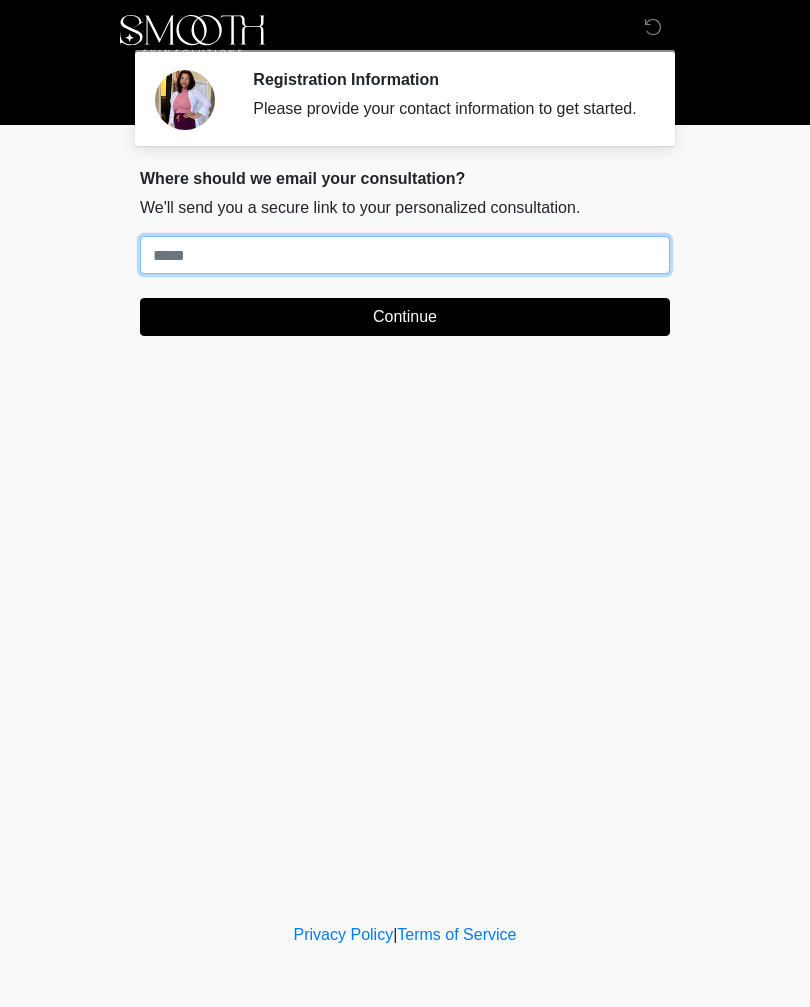click on "Where should we email your treatment plan?" at bounding box center [405, 255] 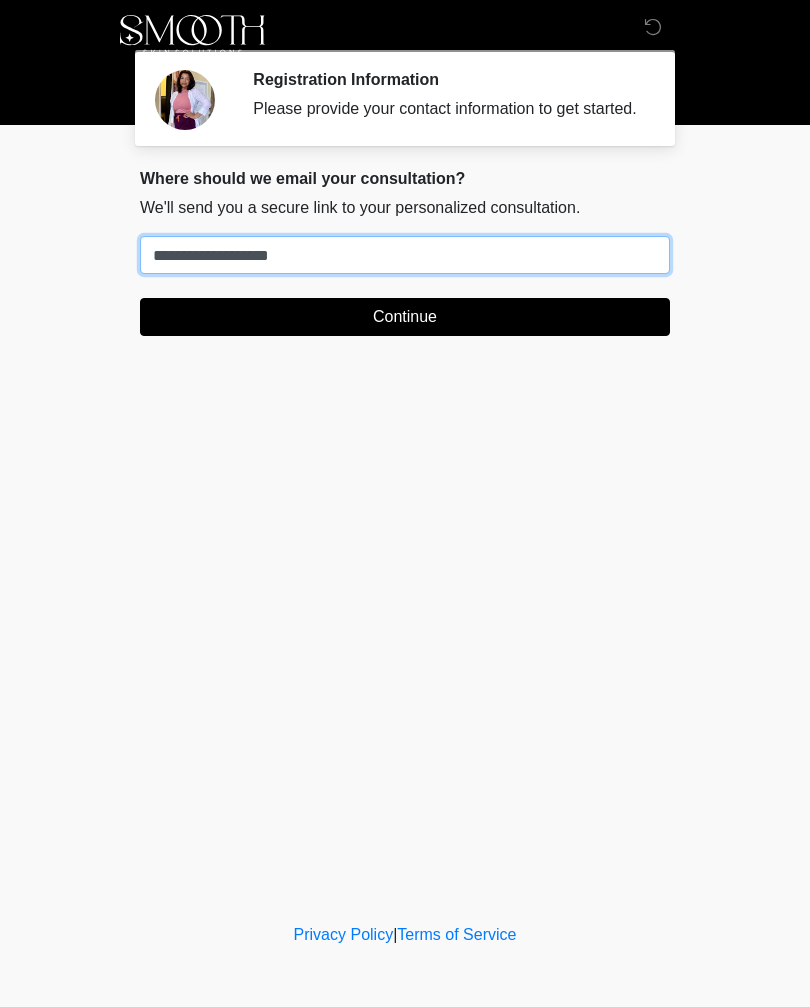 type on "**********" 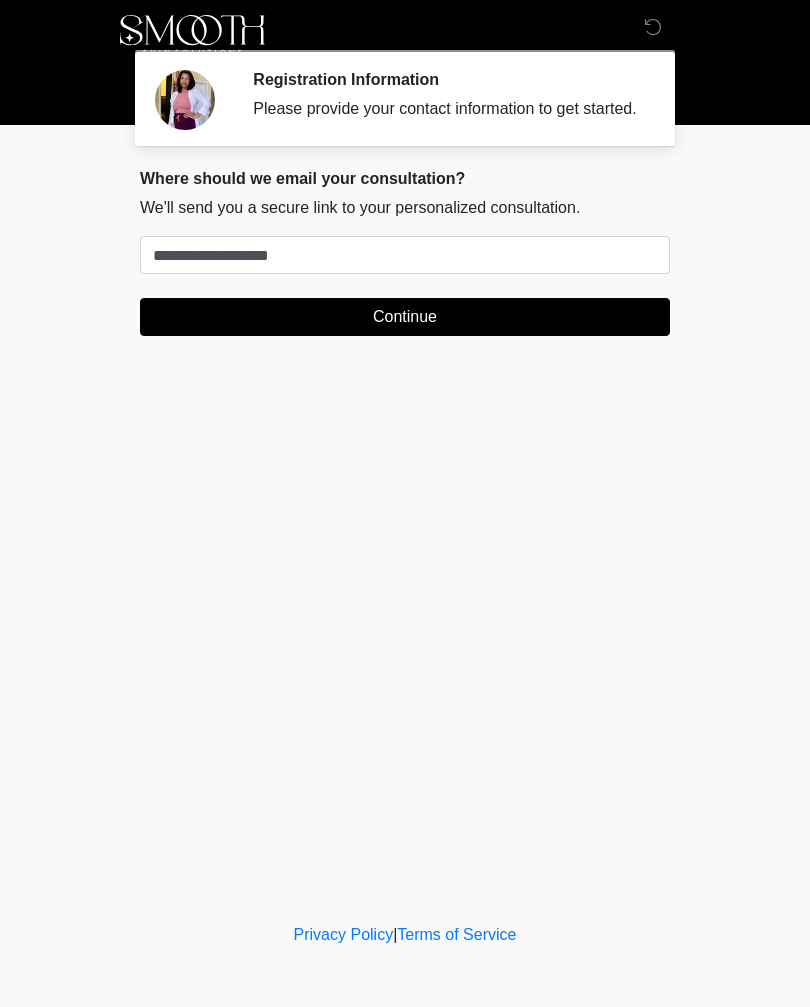click on "Continue" at bounding box center (405, 317) 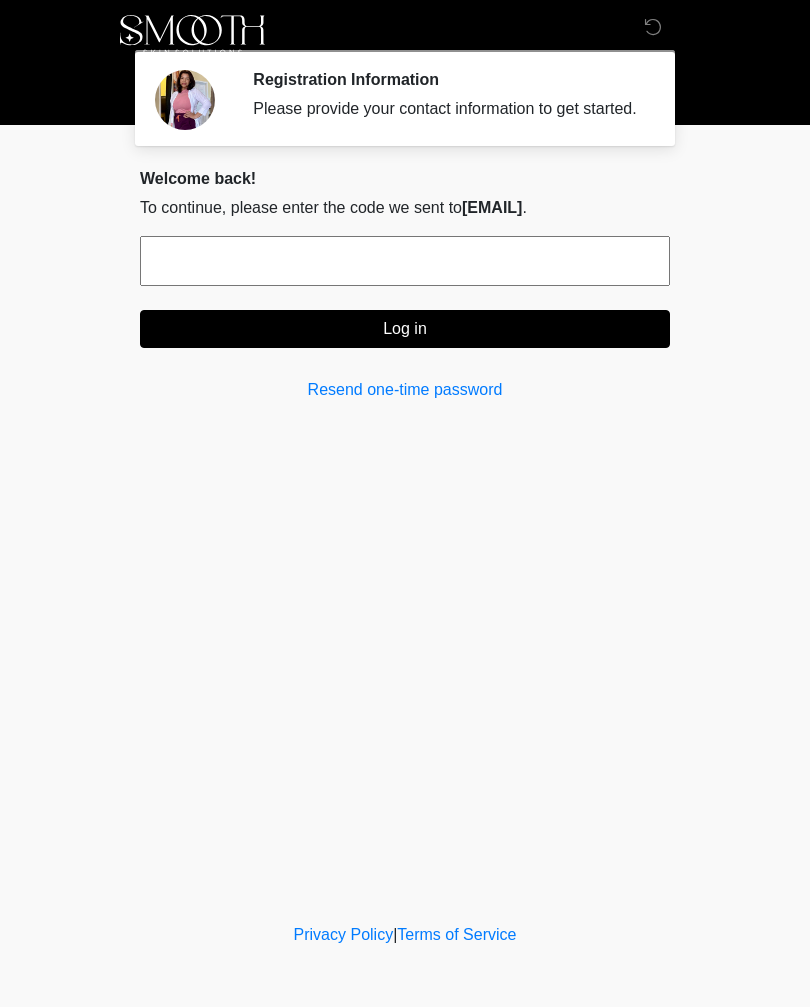 click on "Resend one-time password" at bounding box center [405, 390] 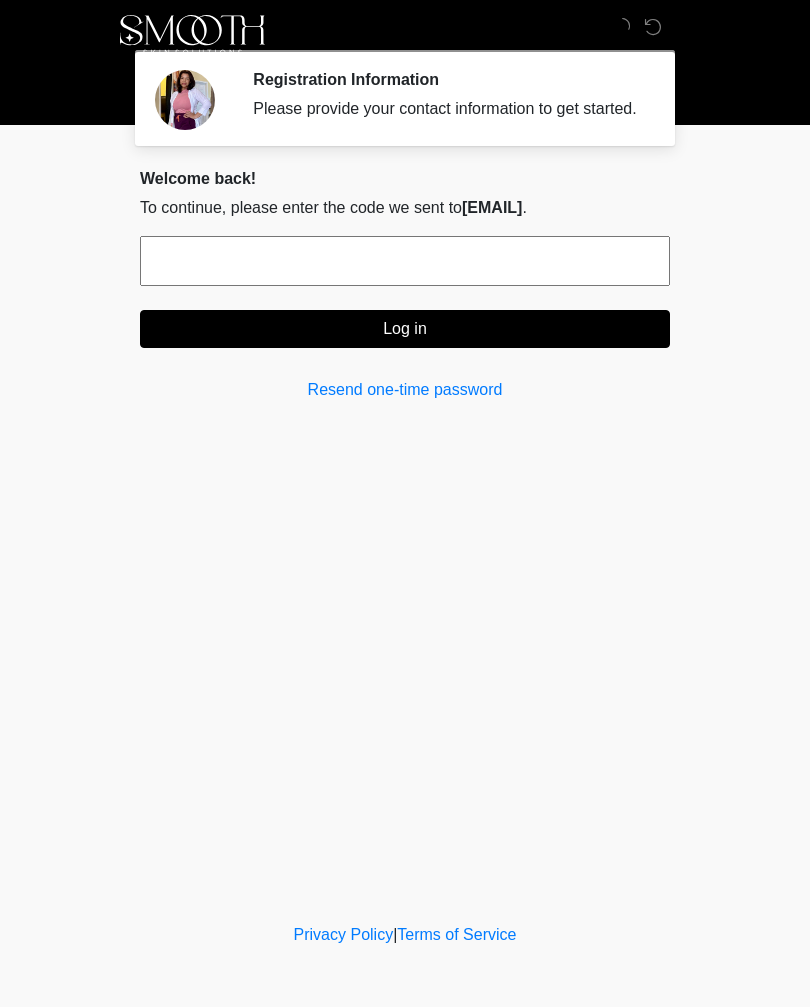 click on "Resend one-time password" at bounding box center [405, 390] 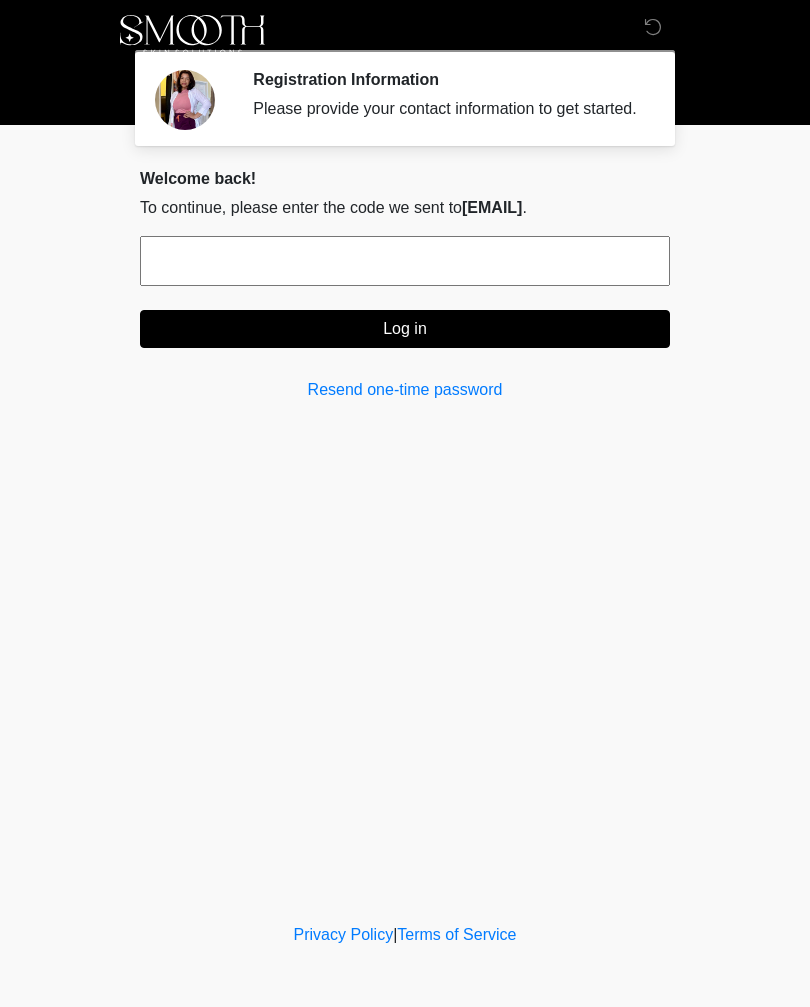 click on "Resend one-time password" at bounding box center (405, 390) 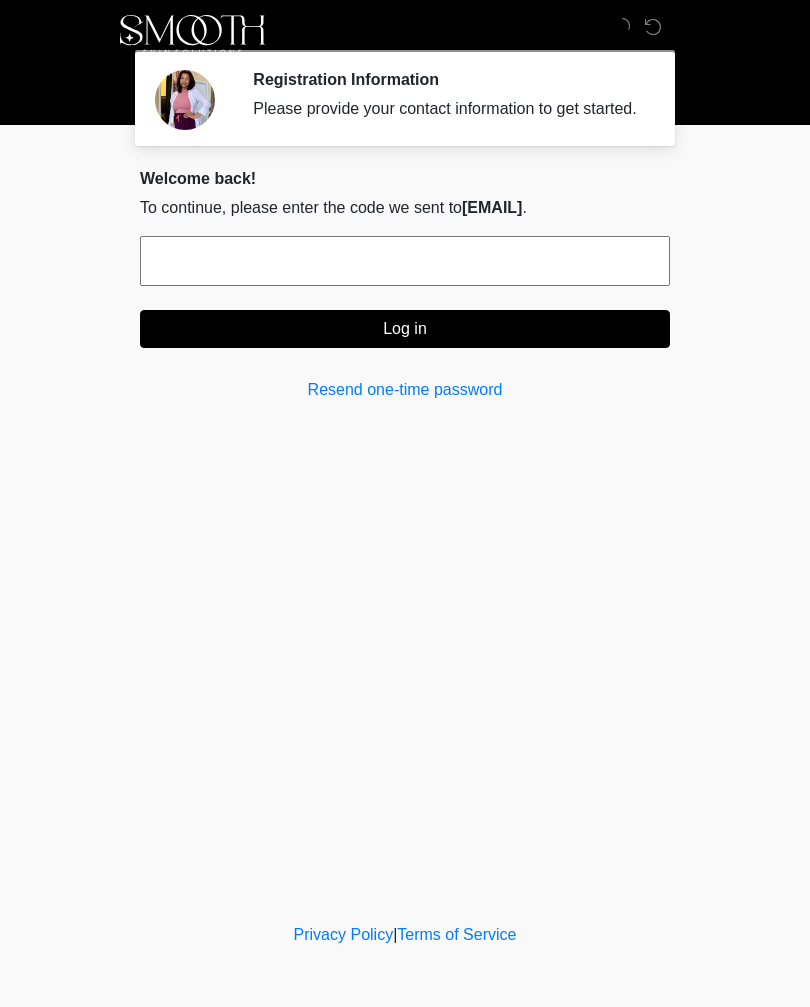 click on "Resend one-time password" at bounding box center (405, 390) 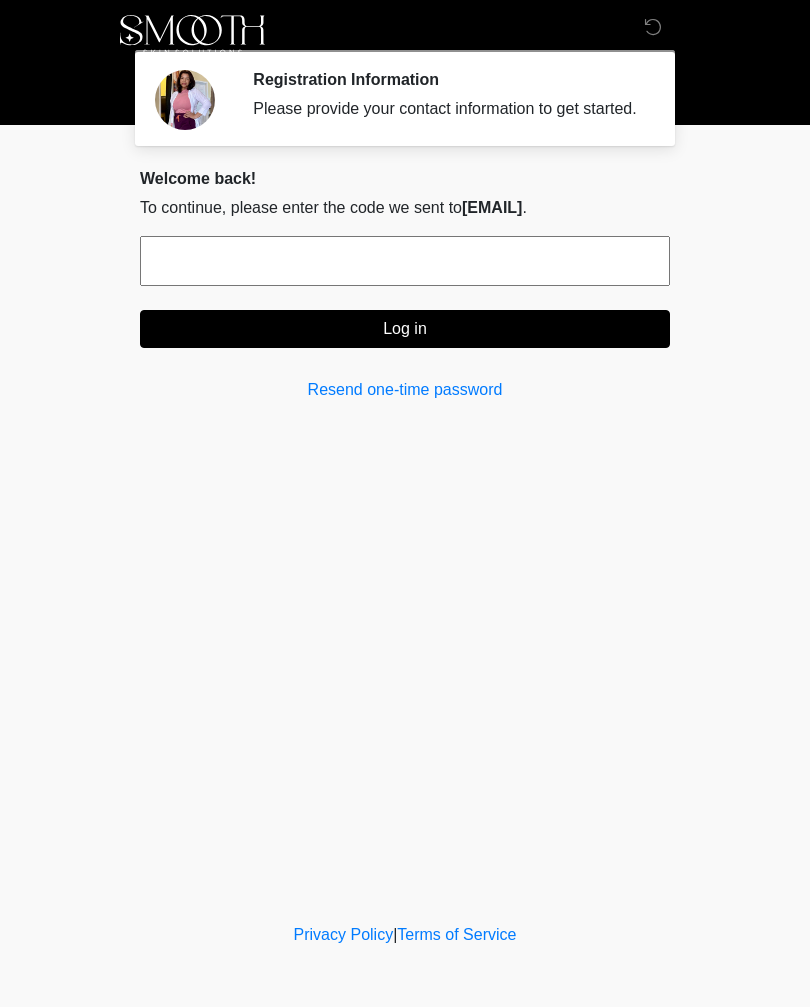 click on "Resend one-time password" at bounding box center (405, 390) 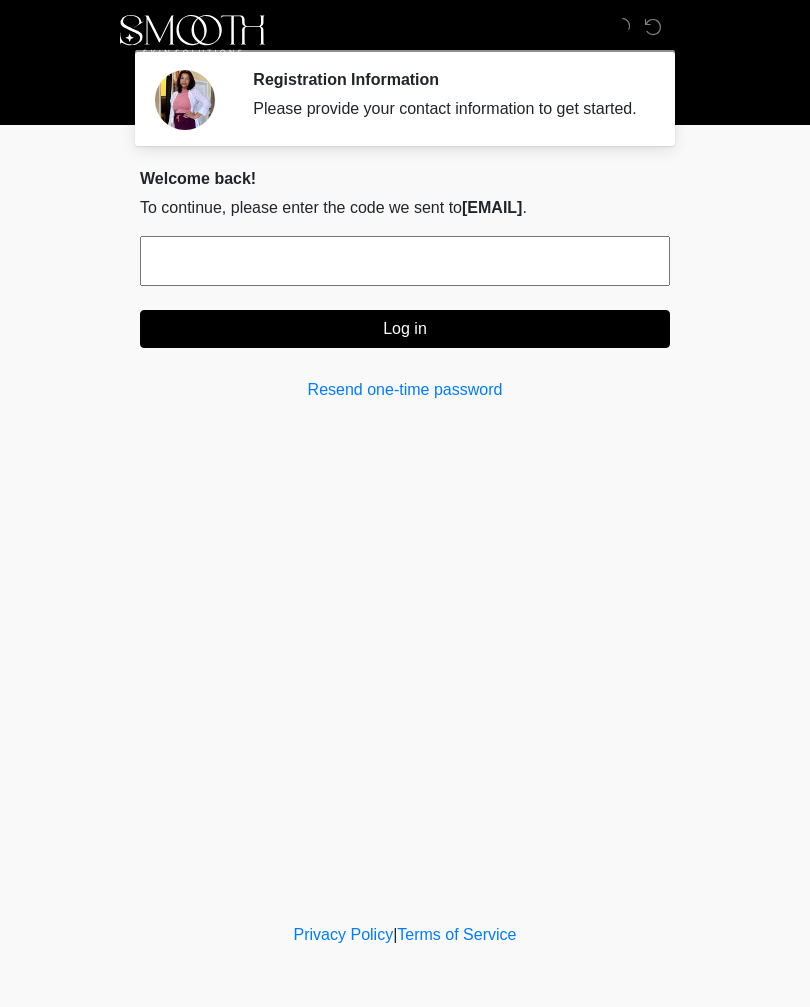 click on "Resend one-time password" at bounding box center [405, 390] 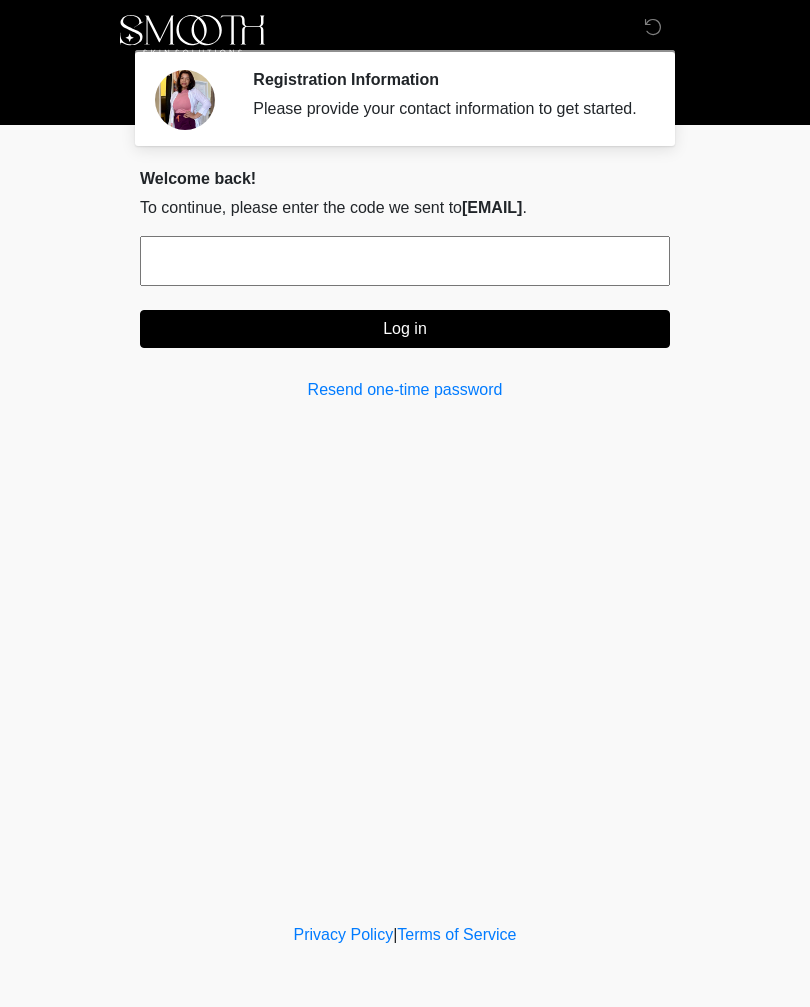 click on "Resend one-time password" at bounding box center (405, 390) 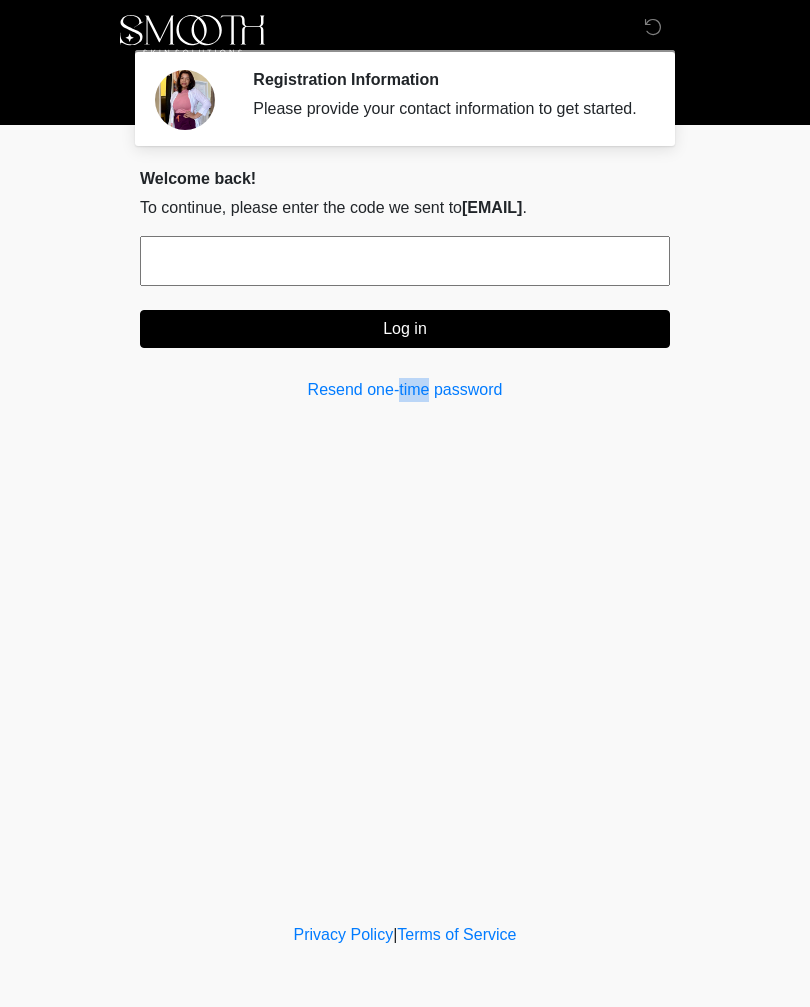 click on "‎ ‎ ‎ ‎
Registration Information
Please provide your contact information to get started.
Please connect to Wi-Fi now   Provide us with your contact info  Answer some questions about your medical history  Complete a video call with one of our providers
This is the beginning of your  virtual Good Faith Exam .  ﻿﻿﻿﻿﻿﻿﻿ This step is necessary to provide official medical clearance and documentation for your upcoming treatment(s).   ﻿﻿﻿﻿﻿﻿To begin, ﻿﻿﻿﻿﻿ press the continue button below and answer all questions with honesty.
Continue
Please be sure your device is connected to a Wi-Fi Network for quicker service.  Otherwise, you may experience connectivity issues with your provider and cause unnecessary delays ﻿﻿﻿﻿﻿﻿﻿.﻿﻿﻿" at bounding box center (405, 459) 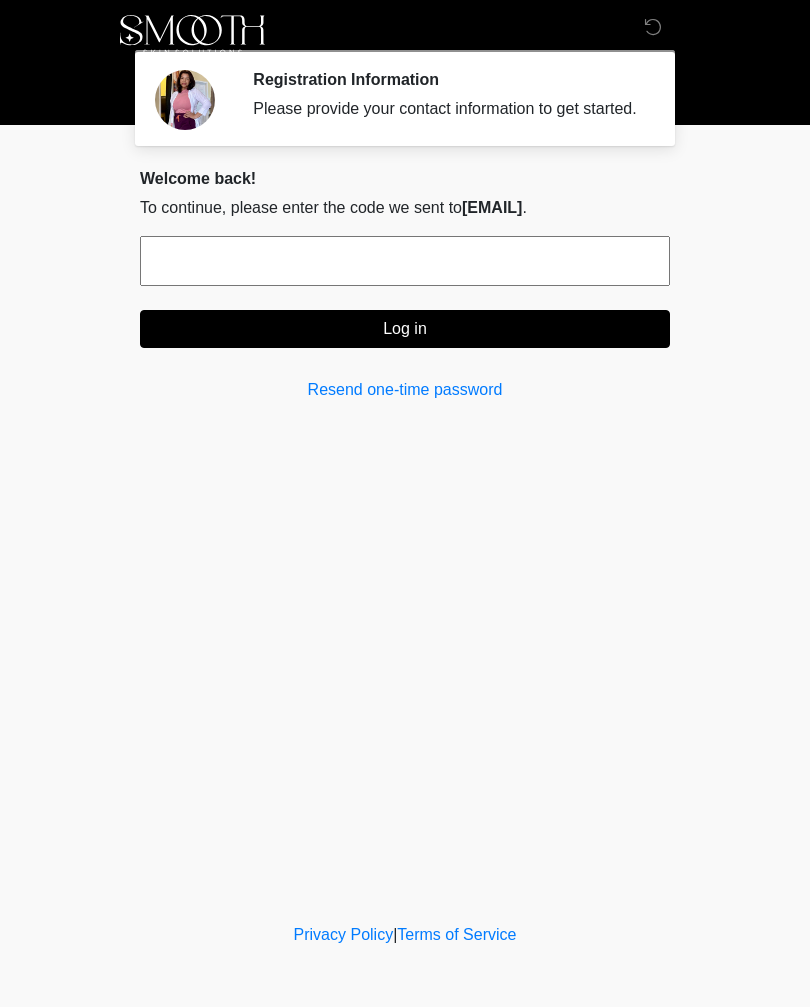 click on "**********" at bounding box center (405, 293) 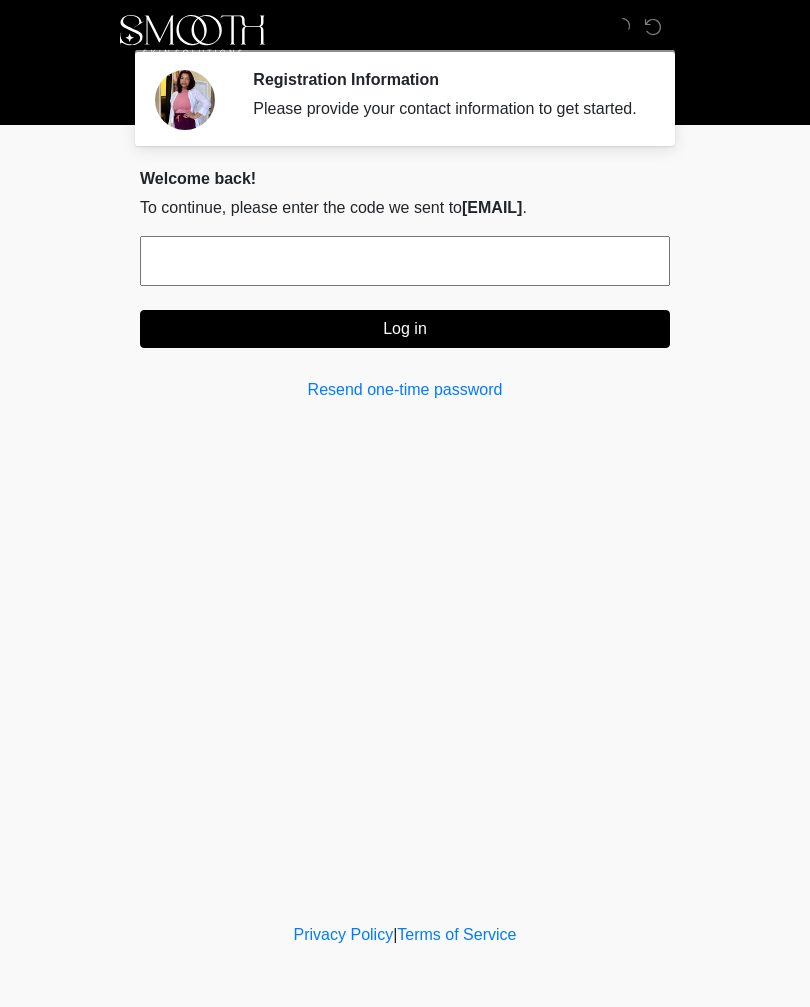 click on "Resend one-time password" at bounding box center [405, 390] 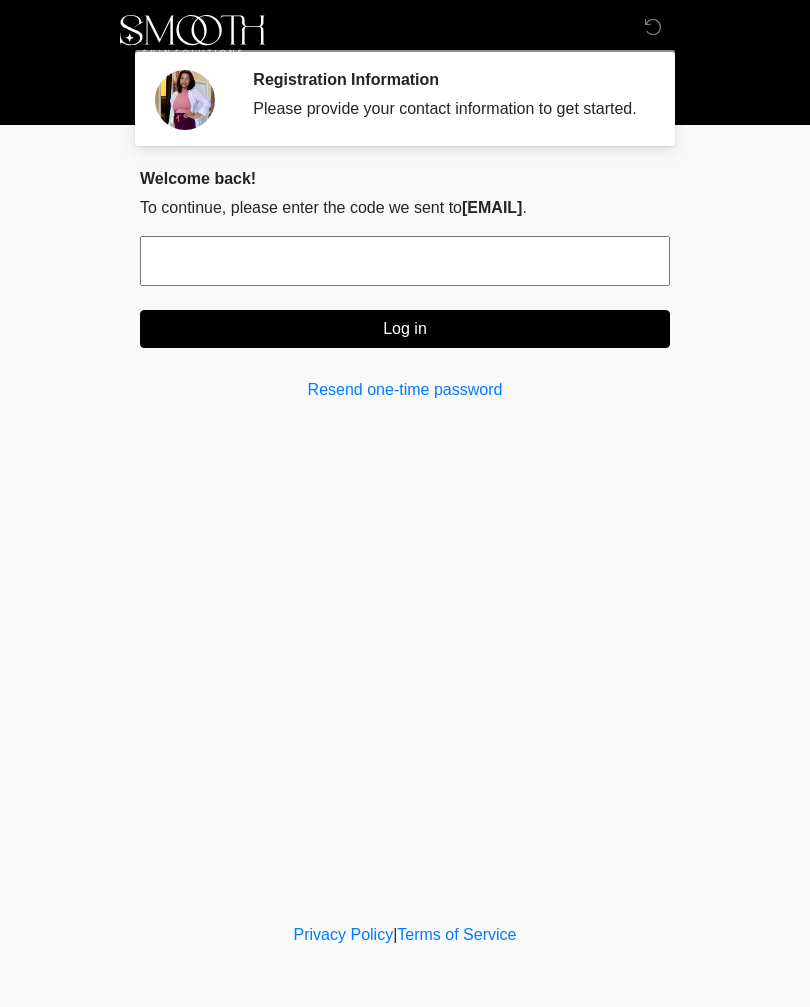 click on "Resend one-time password" at bounding box center (405, 390) 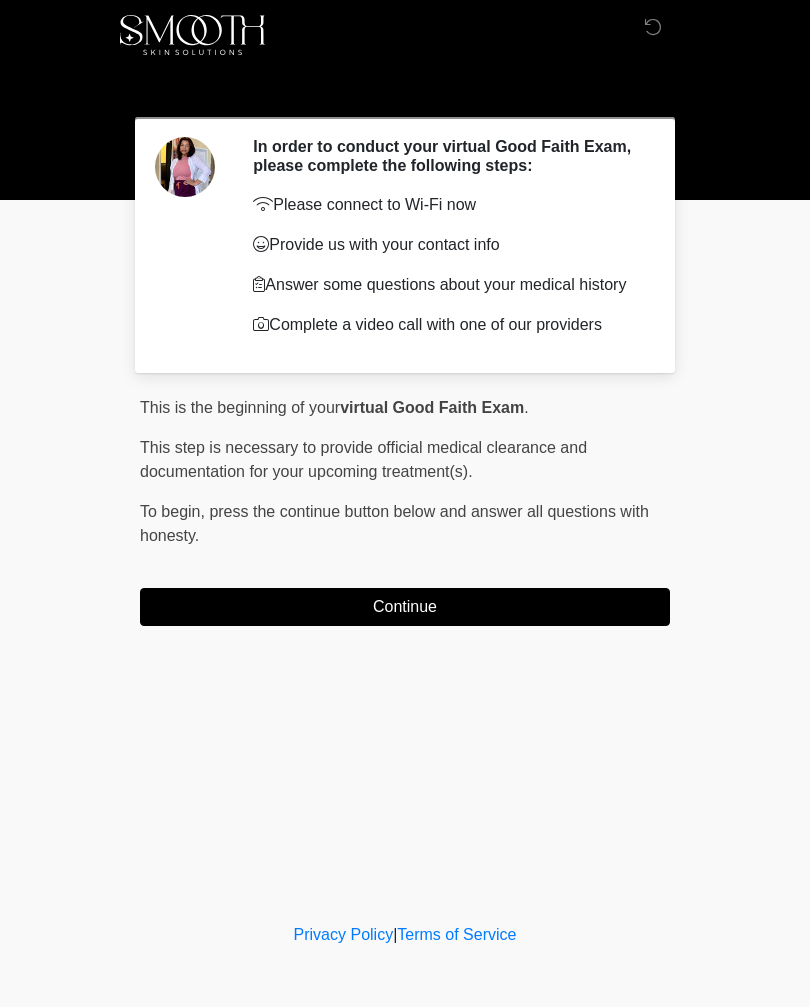 scroll, scrollTop: 0, scrollLeft: 0, axis: both 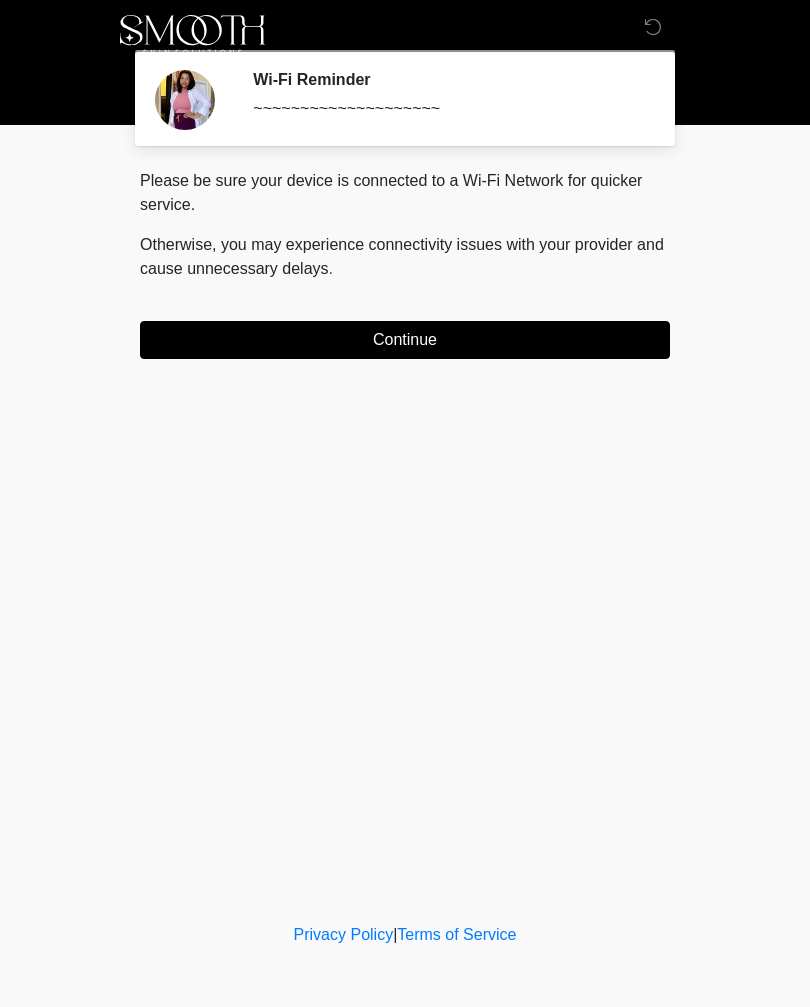 click on "Continue" at bounding box center (405, 340) 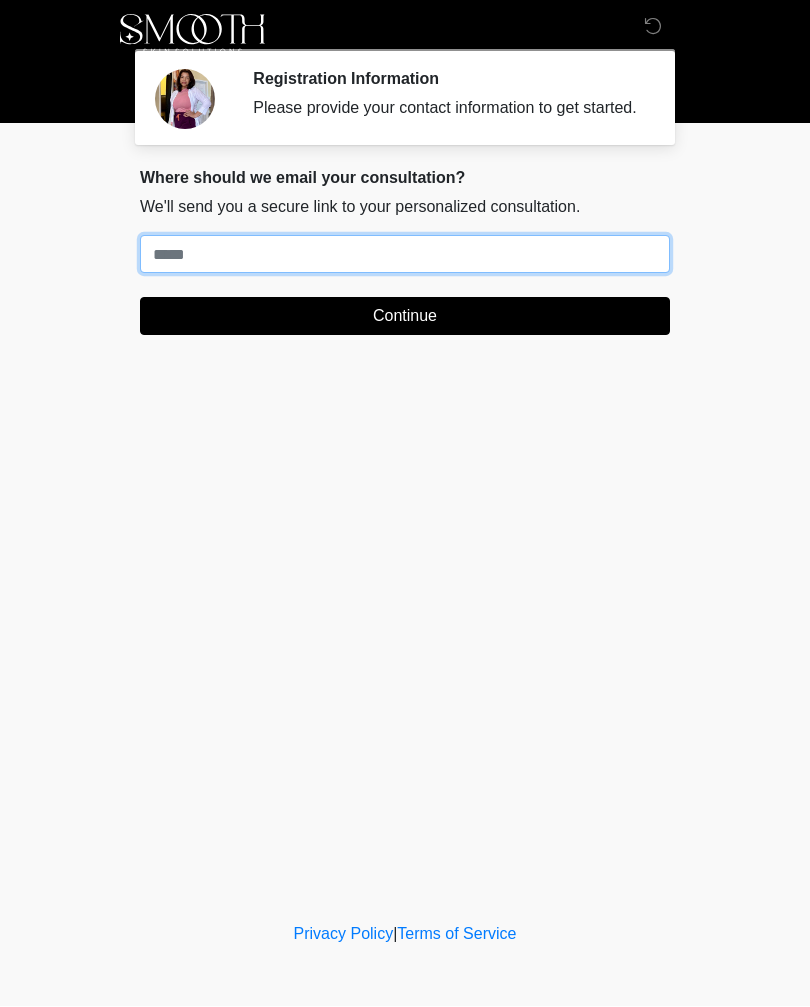 click on "Where should we email your treatment plan?" at bounding box center (405, 255) 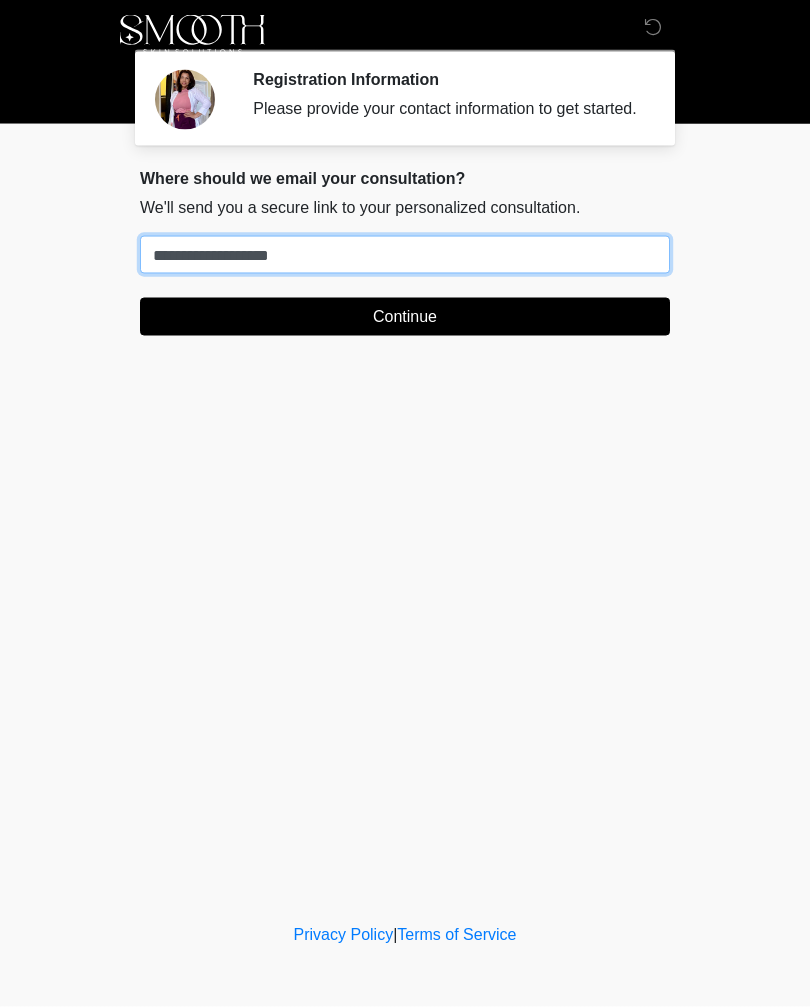 type on "**********" 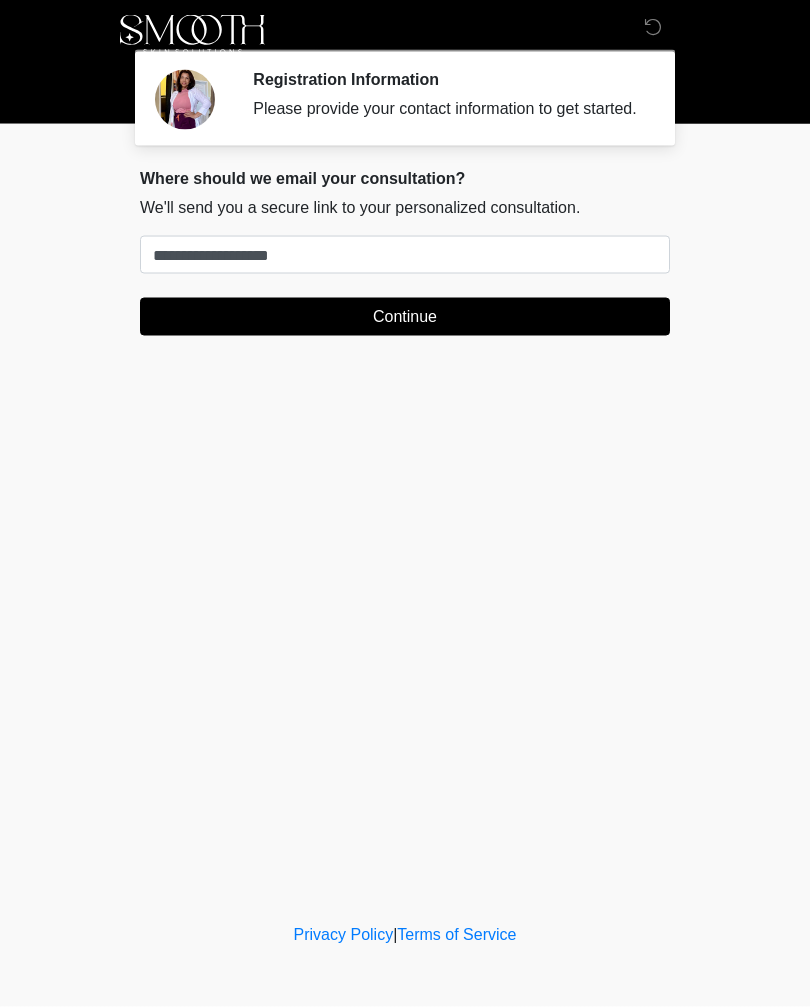 click on "Continue" at bounding box center (405, 317) 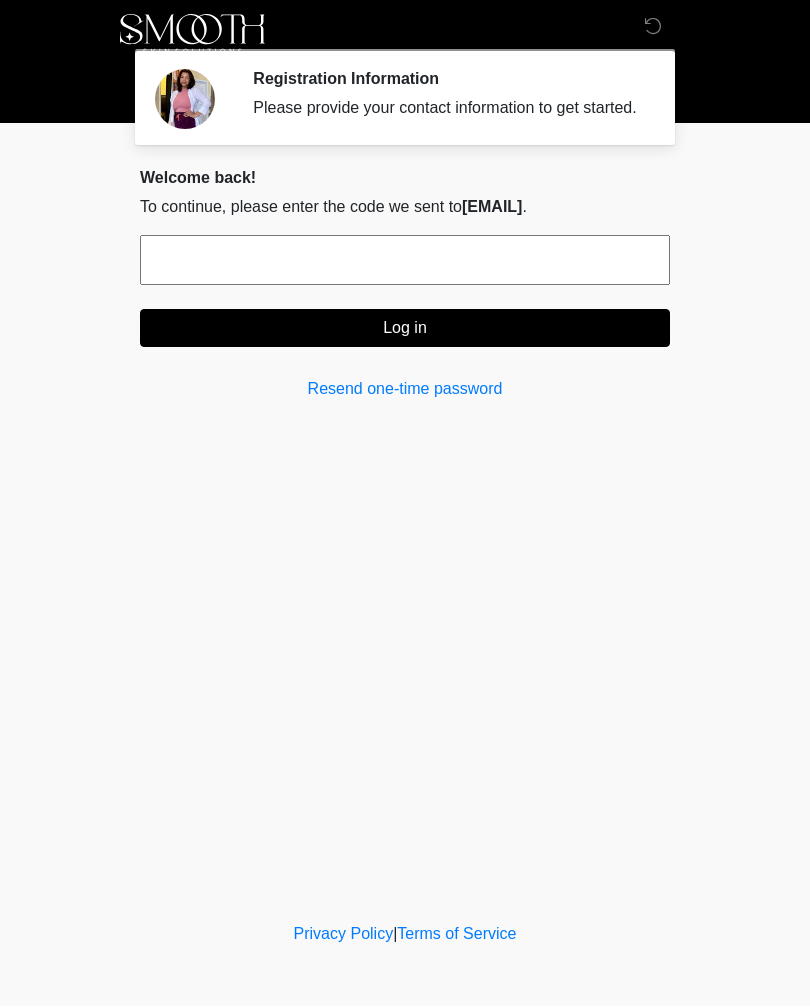 click on "‎ ‎ ‎ ‎
Registration Information
Please provide your contact information to get started.
Please connect to Wi-Fi now   Provide us with your contact info  Answer some questions about your medical history  Complete a video call with one of our providers
This is the beginning of your  virtual Good Faith Exam .  ﻿﻿﻿﻿﻿﻿﻿ This step is necessary to provide official medical clearance and documentation for your upcoming treatment(s).   ﻿﻿﻿﻿﻿﻿To begin, ﻿﻿﻿﻿﻿ press the continue button below and answer all questions with honesty.
Continue
Please be sure your device is connected to a Wi-Fi Network for quicker service.  Otherwise, you may experience connectivity issues with your provider and cause unnecessary delays ﻿﻿﻿﻿﻿﻿﻿.﻿﻿﻿" at bounding box center (405, 459) 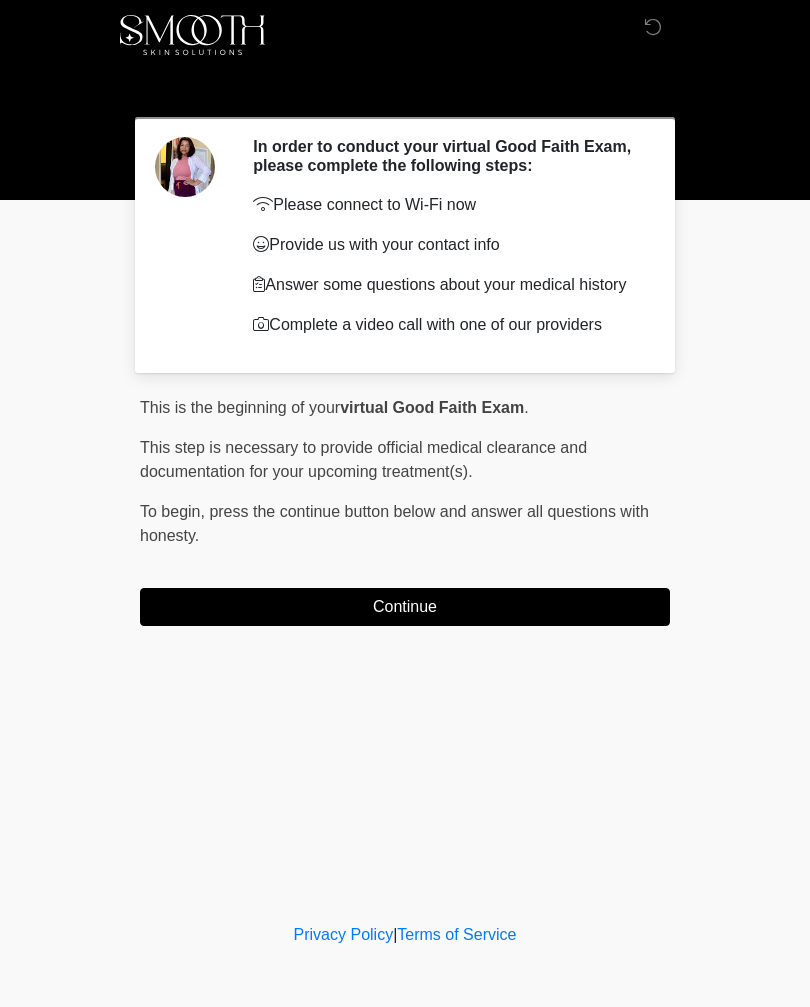 scroll, scrollTop: 0, scrollLeft: 0, axis: both 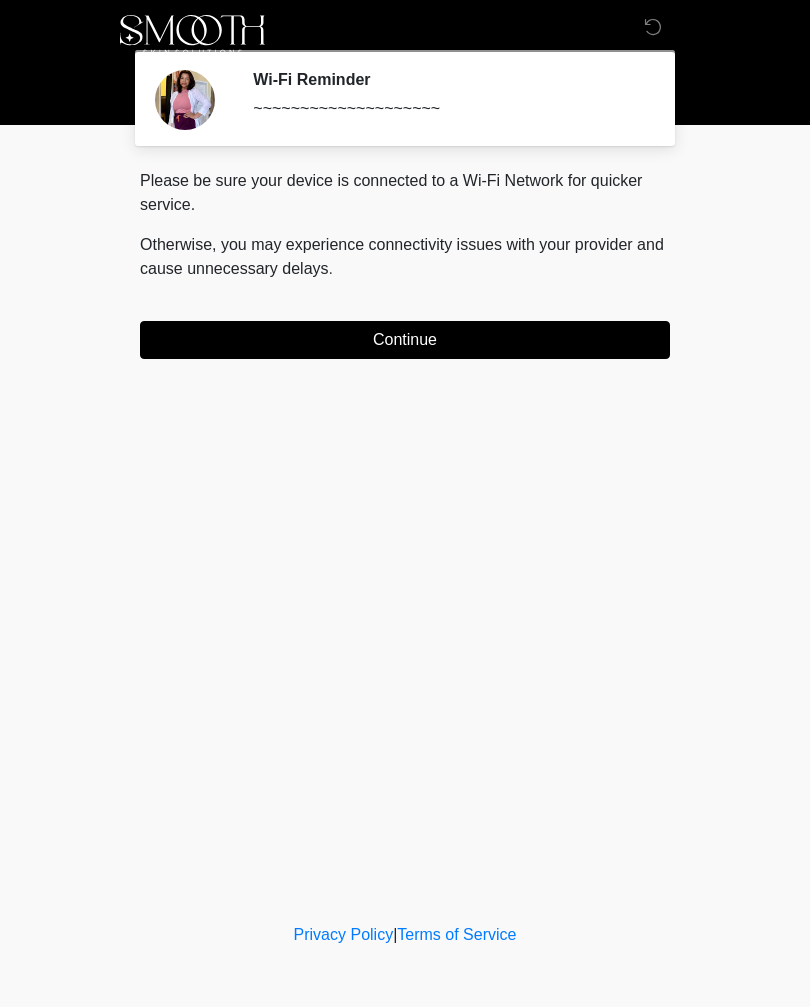 click on "Continue" at bounding box center [405, 340] 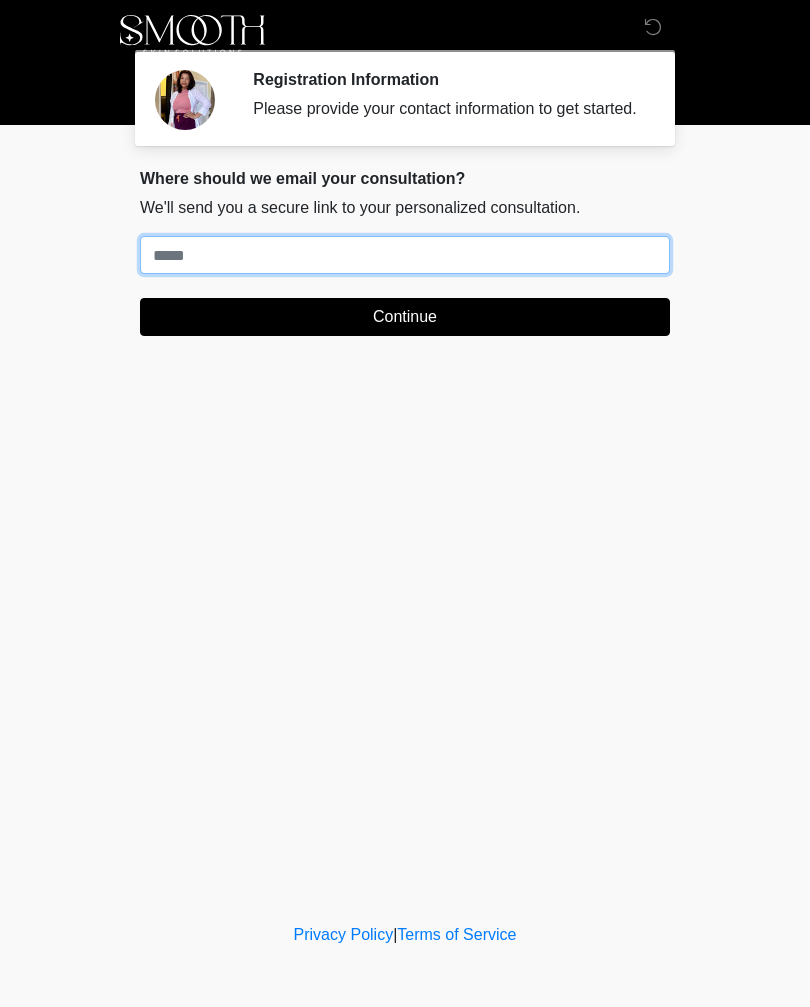 click on "Where should we email your treatment plan?" at bounding box center (405, 255) 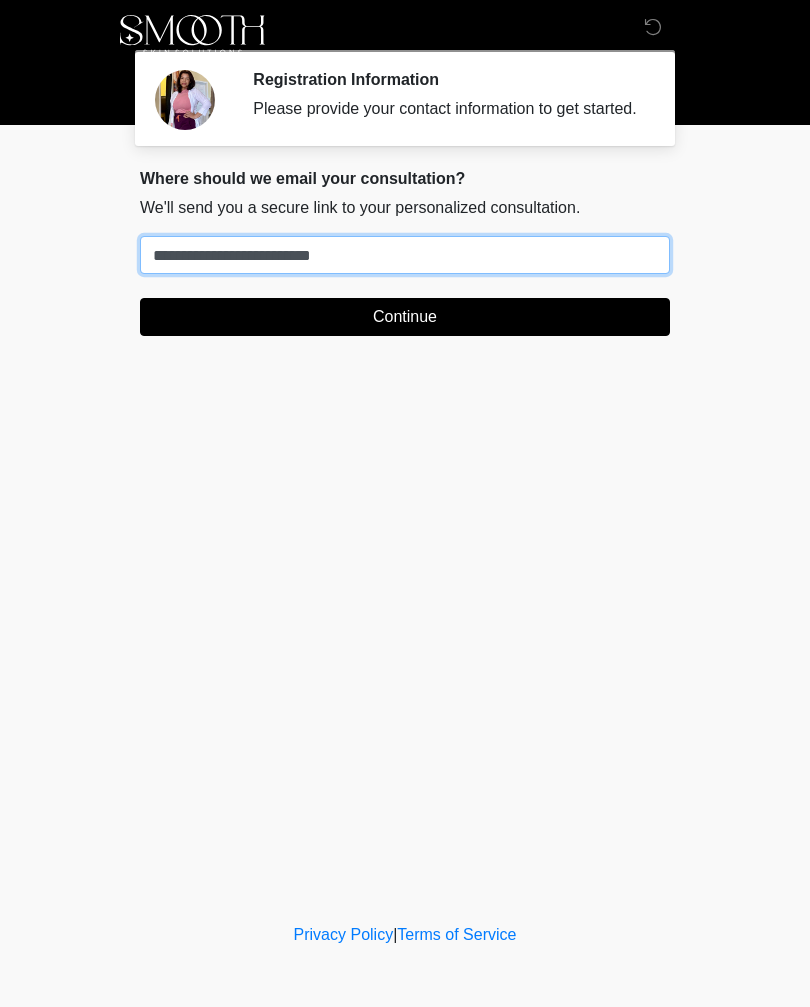 type on "**********" 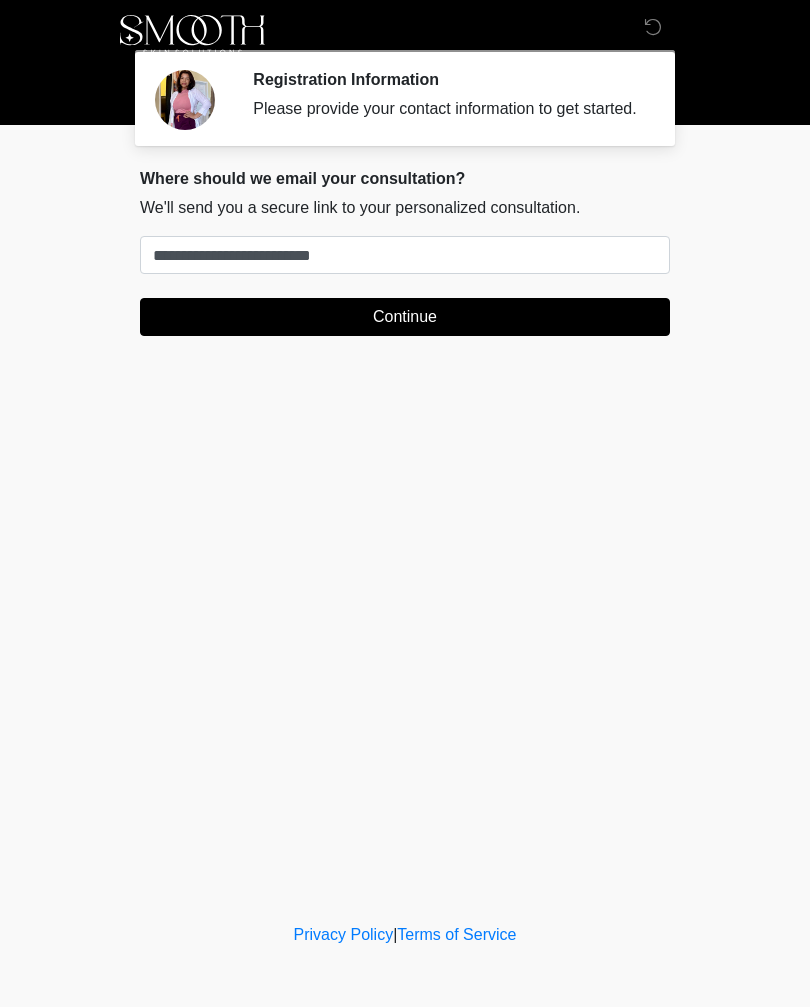 click on "Continue" at bounding box center (405, 317) 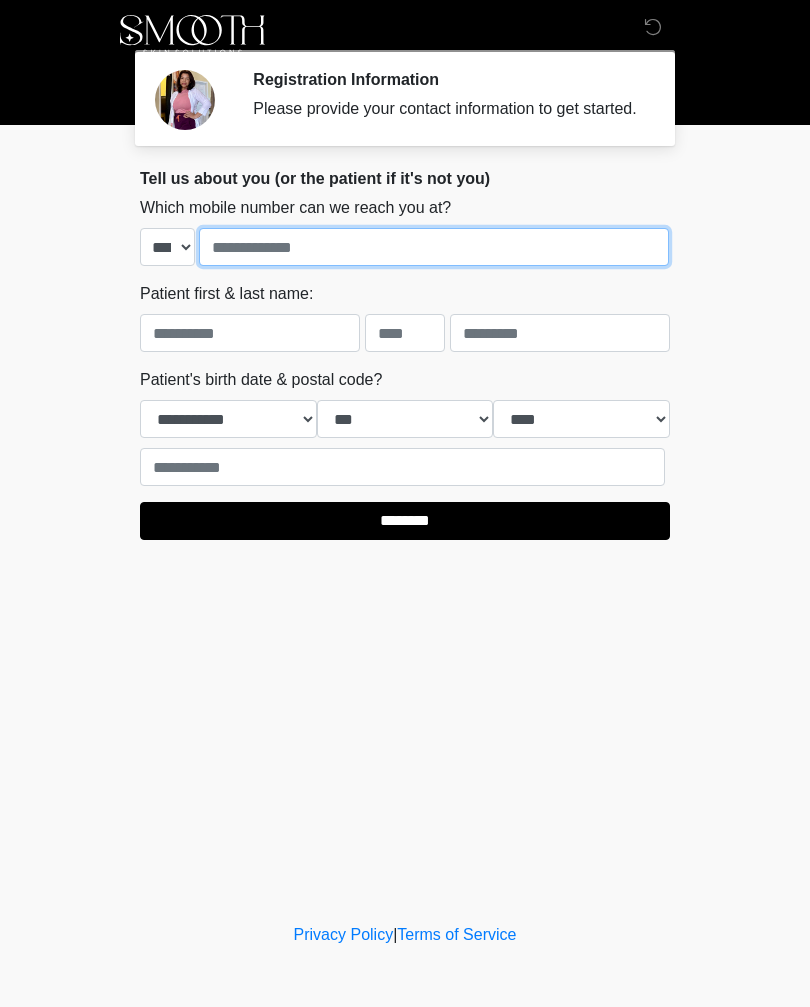 click at bounding box center [434, 247] 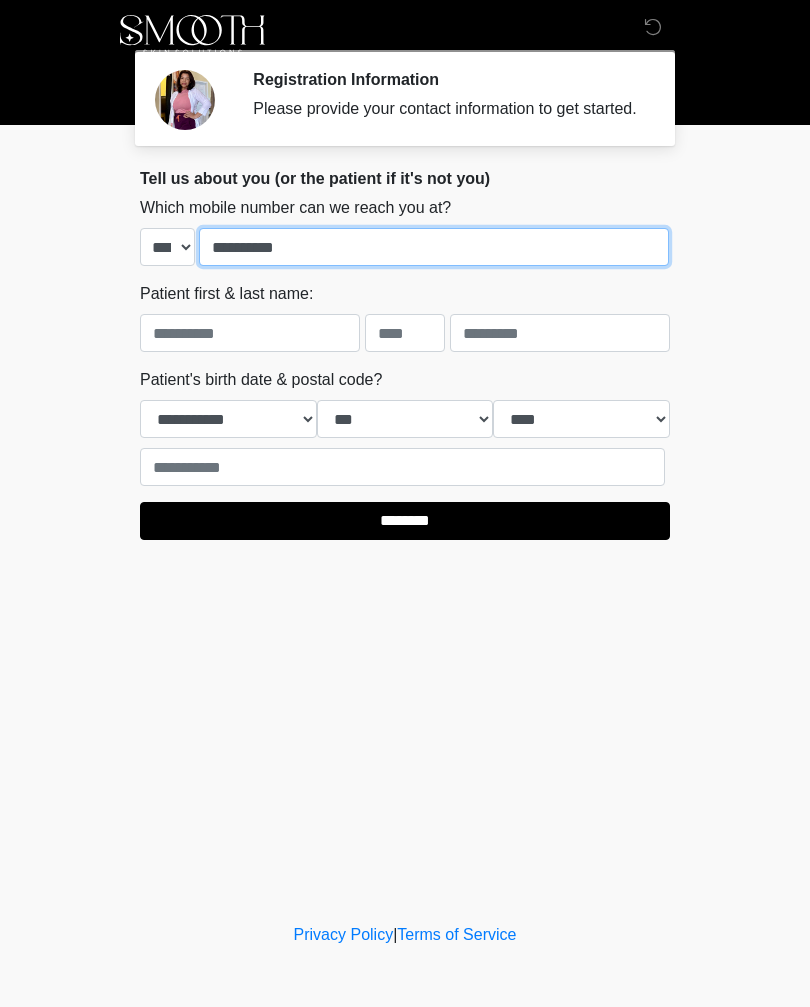 type on "**********" 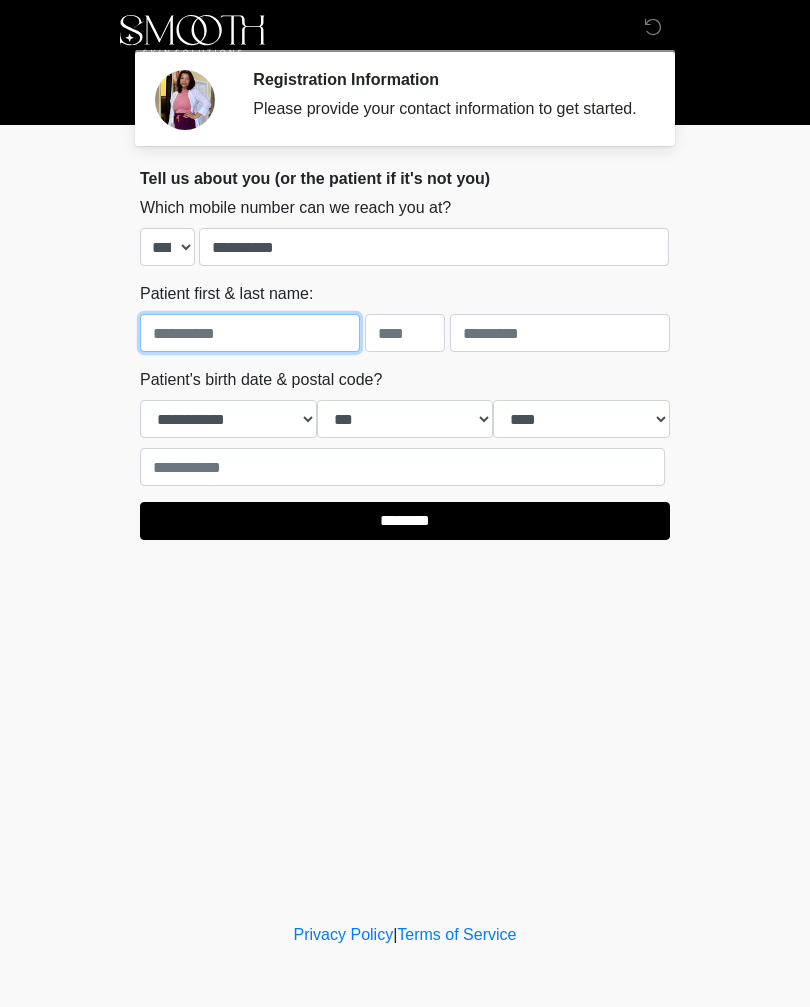 click at bounding box center [250, 333] 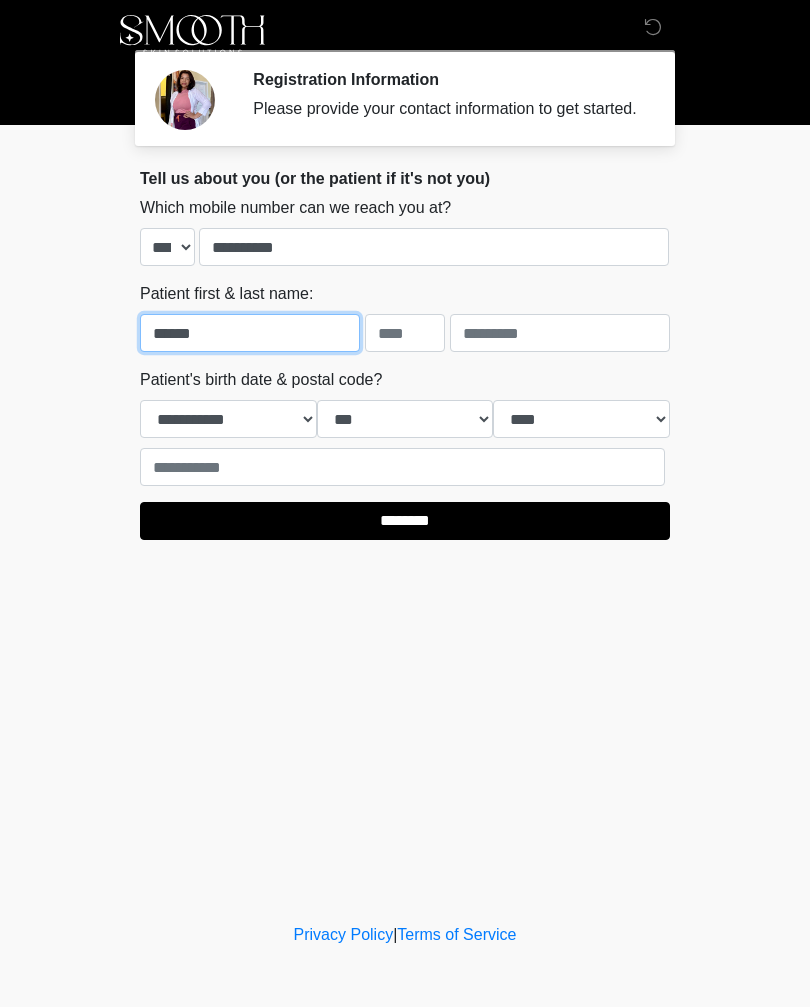type on "******" 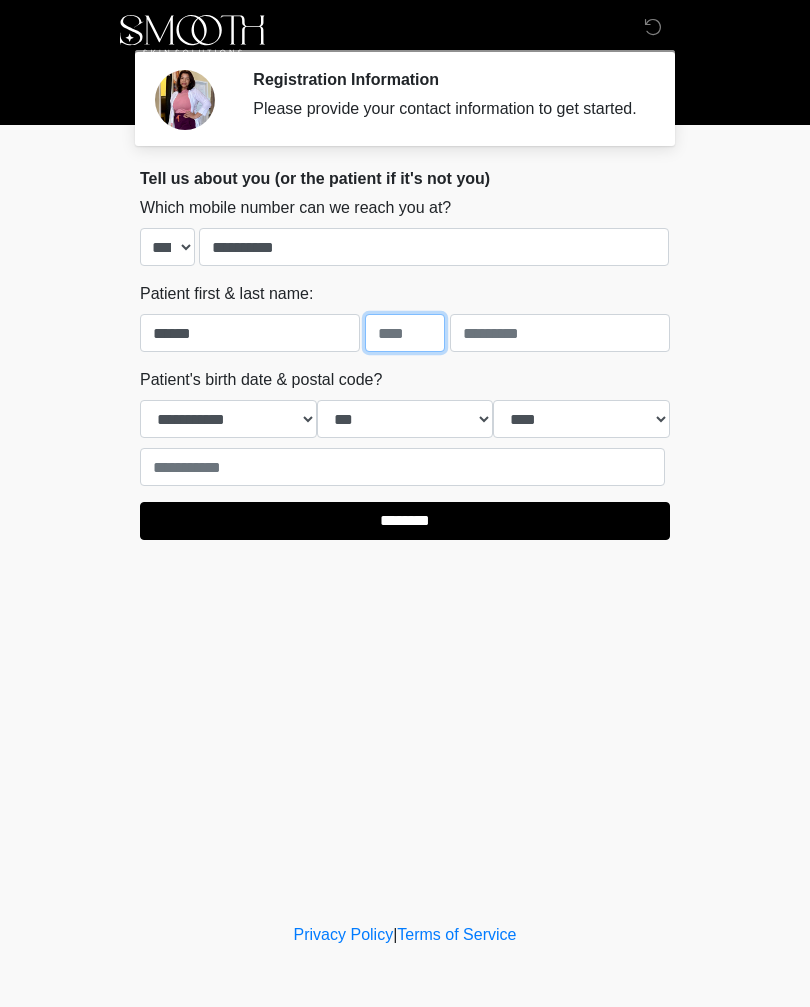 click at bounding box center [405, 333] 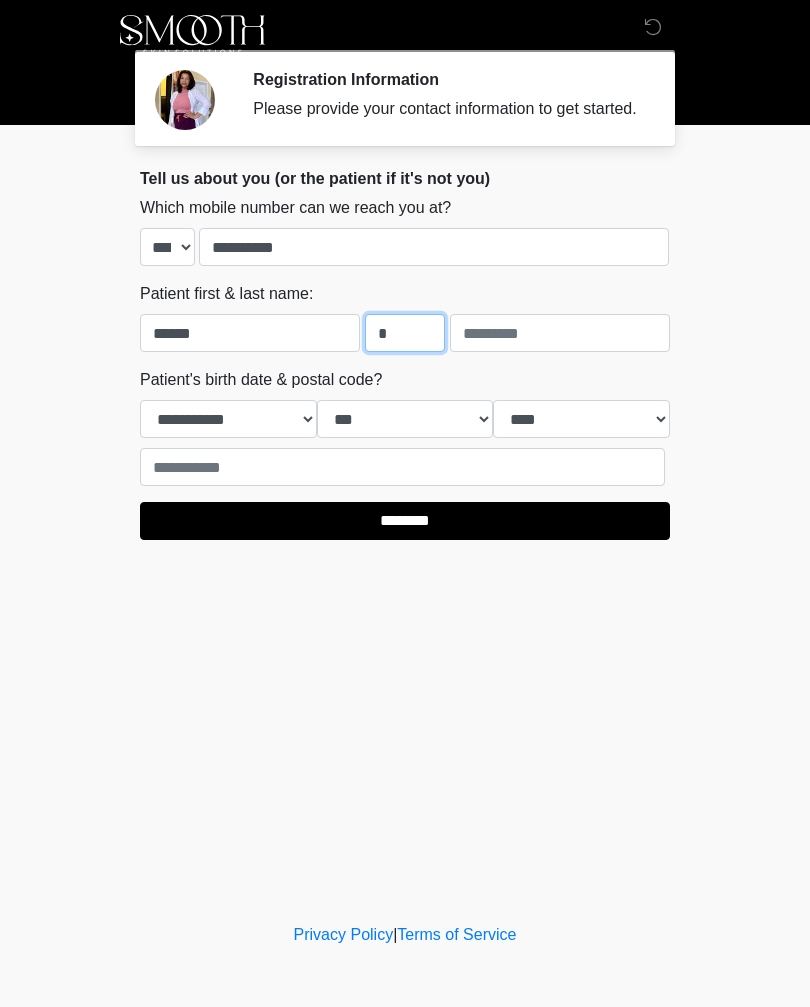 type on "*" 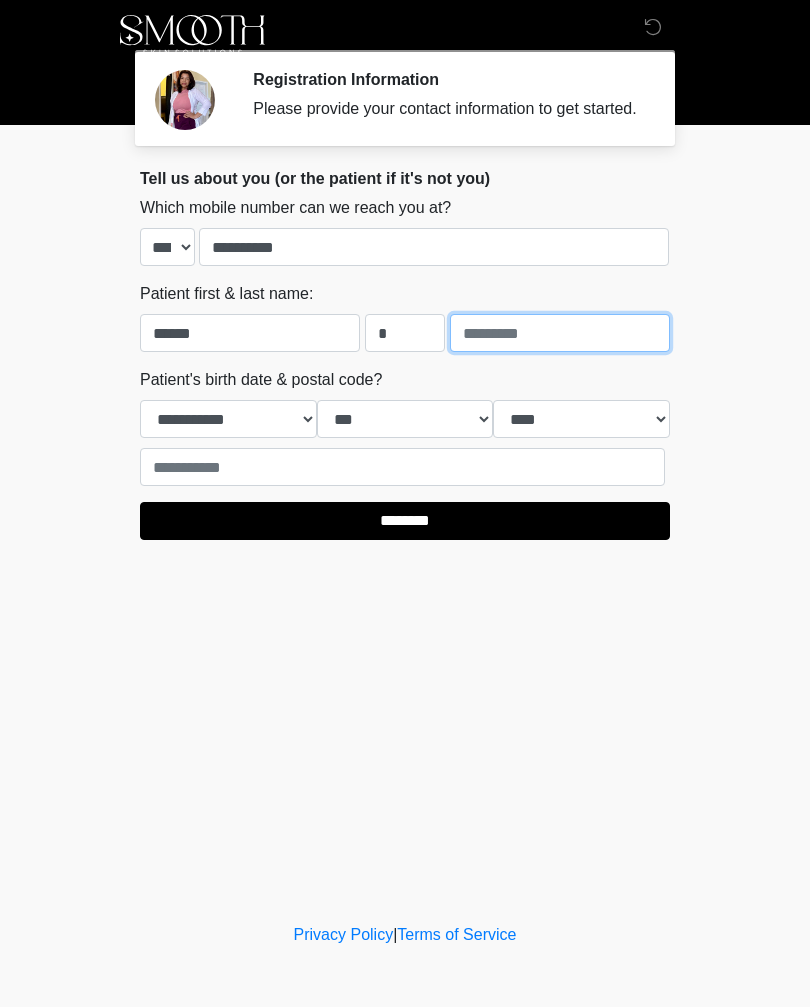 click at bounding box center (560, 333) 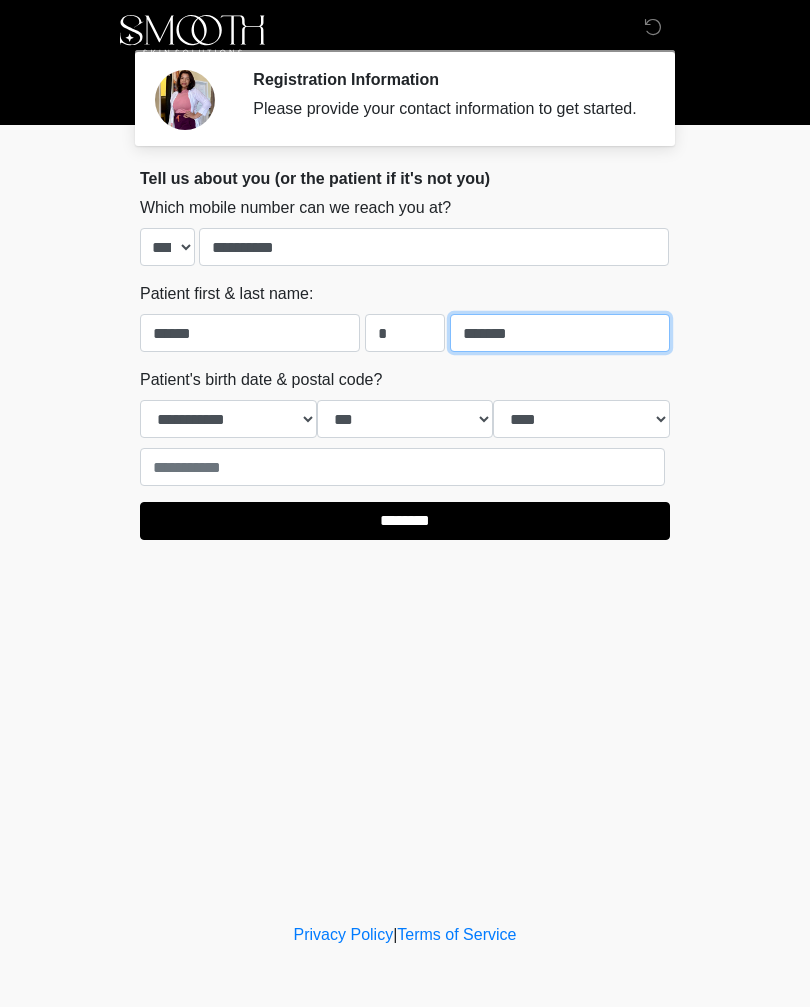type on "*******" 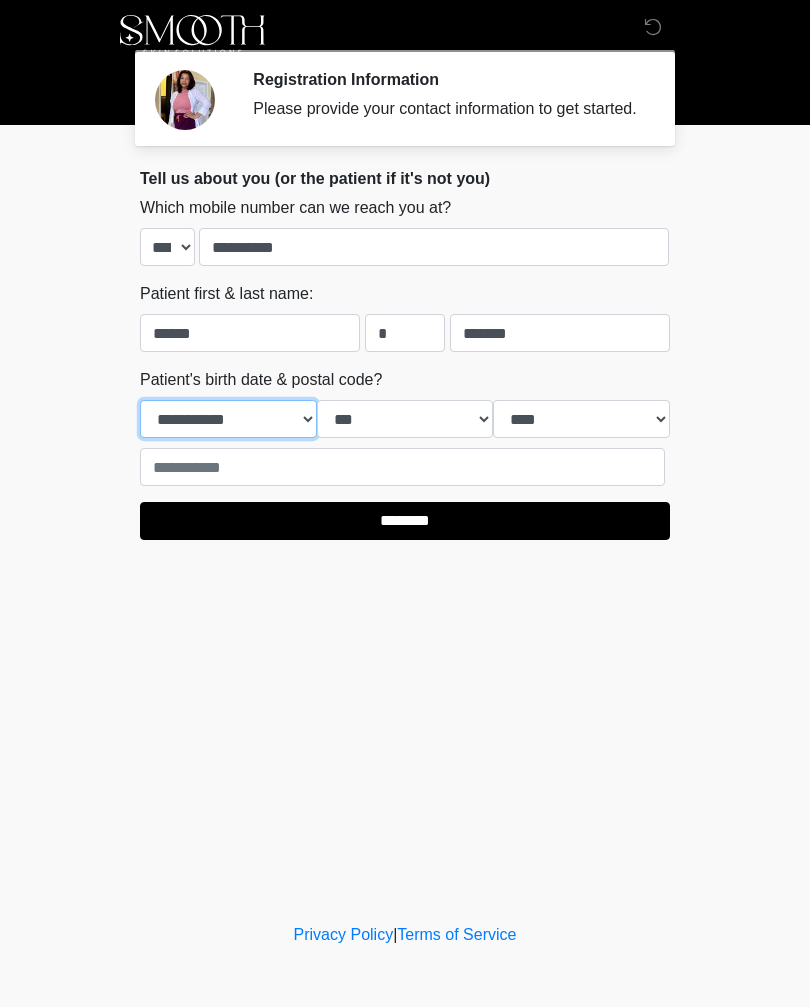 click on "**********" at bounding box center [228, 419] 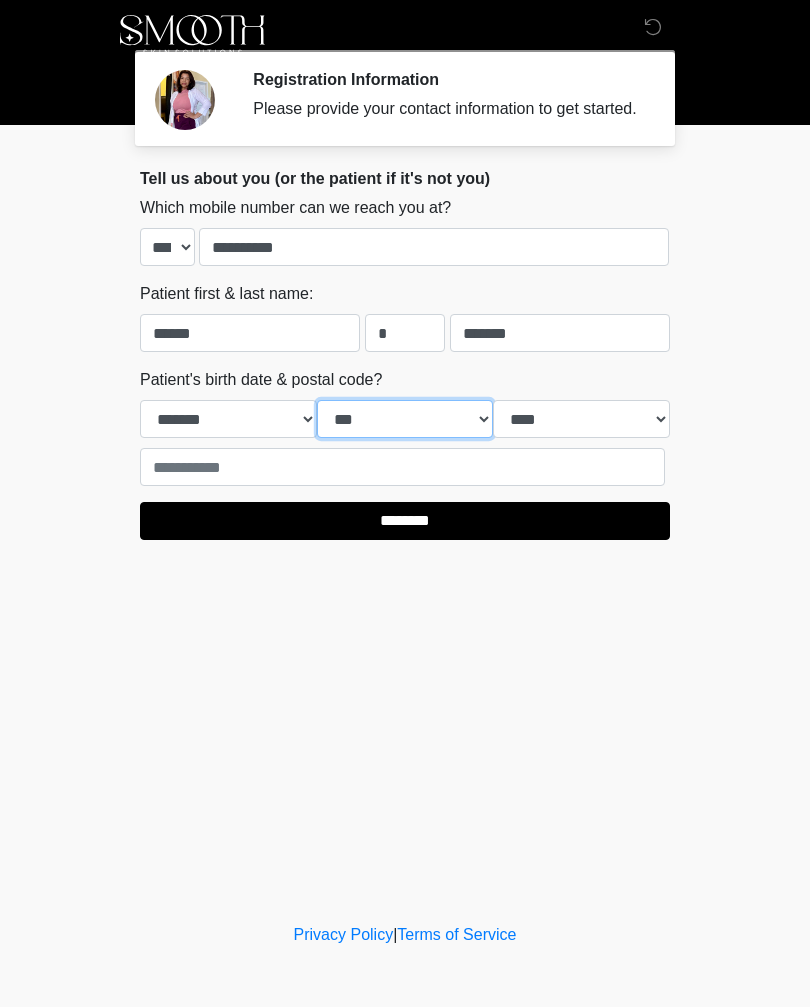 click on "***
*
*
*
*
*
*
*
*
*
**
**
**
**
**
**
**
**
**
**
**
**
**
**
**
**
**
**
**
**
**
**" at bounding box center (405, 419) 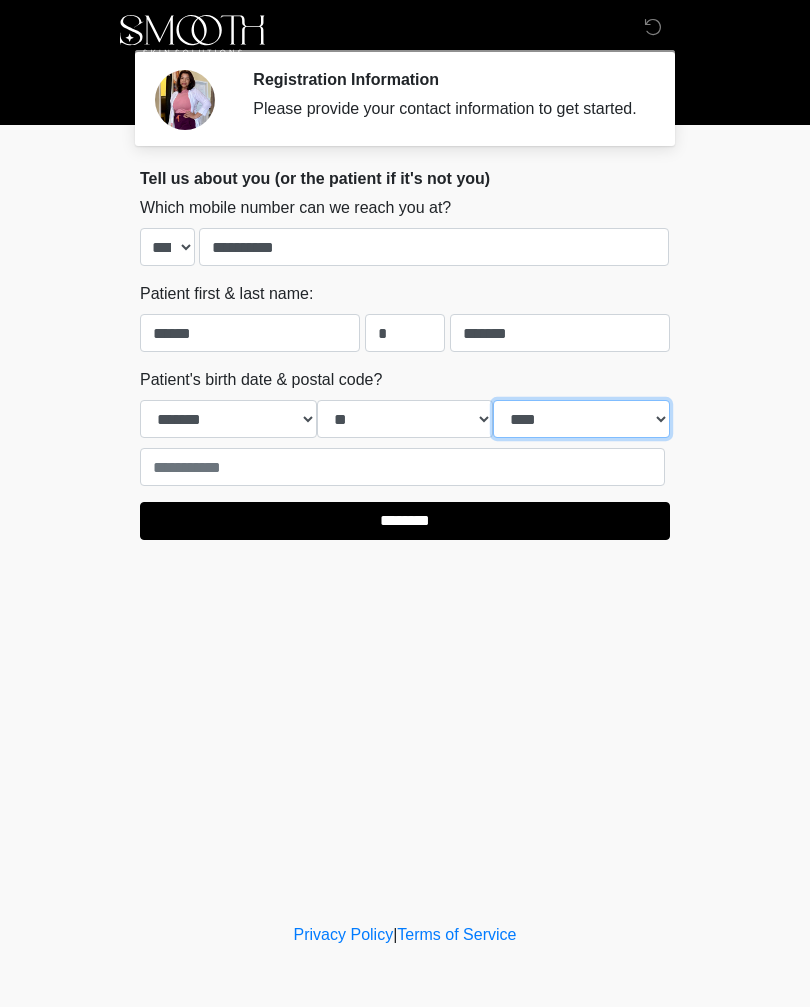 click on "****
****
****
****
****
****
****
****
****
****
****
****
****
****
****
****
****
****
****
****
****
****
****
****
****
****
****
****
****
****
****
****
****
****
****
****
****
****
****
****
****
****
****
****
****
****
****
****
****
****
****
****
****
****
****
****
****
****
****
****
****
****
****
****
****
****
****
****
****
****
****
****
****
****
****
****
****
****
****
****
****
****
****
****
****
****
****
****
****
****
****
****
****
****
****
****
****
****
****
****
****
****" at bounding box center (581, 419) 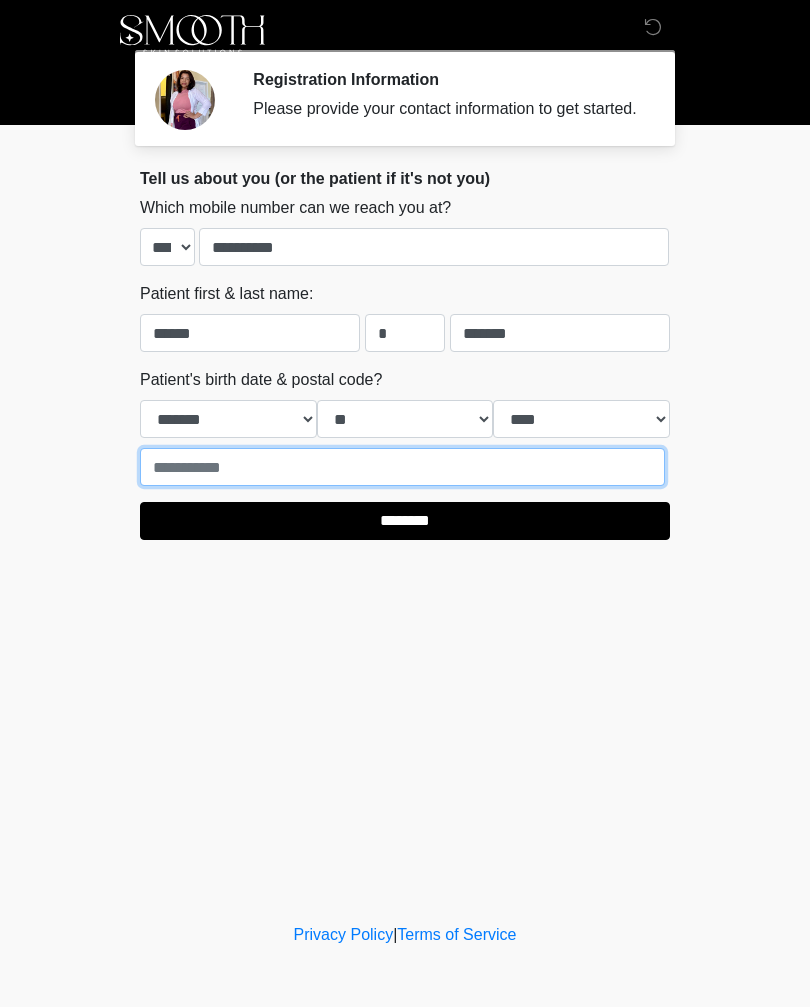click at bounding box center (402, 467) 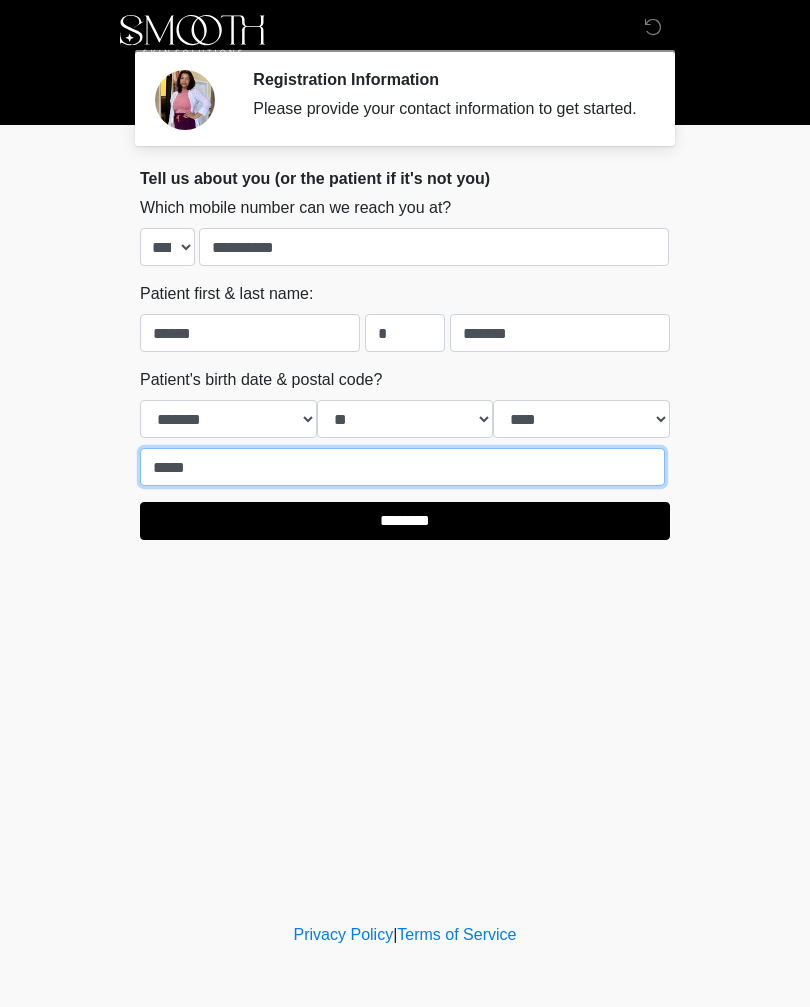type on "*****" 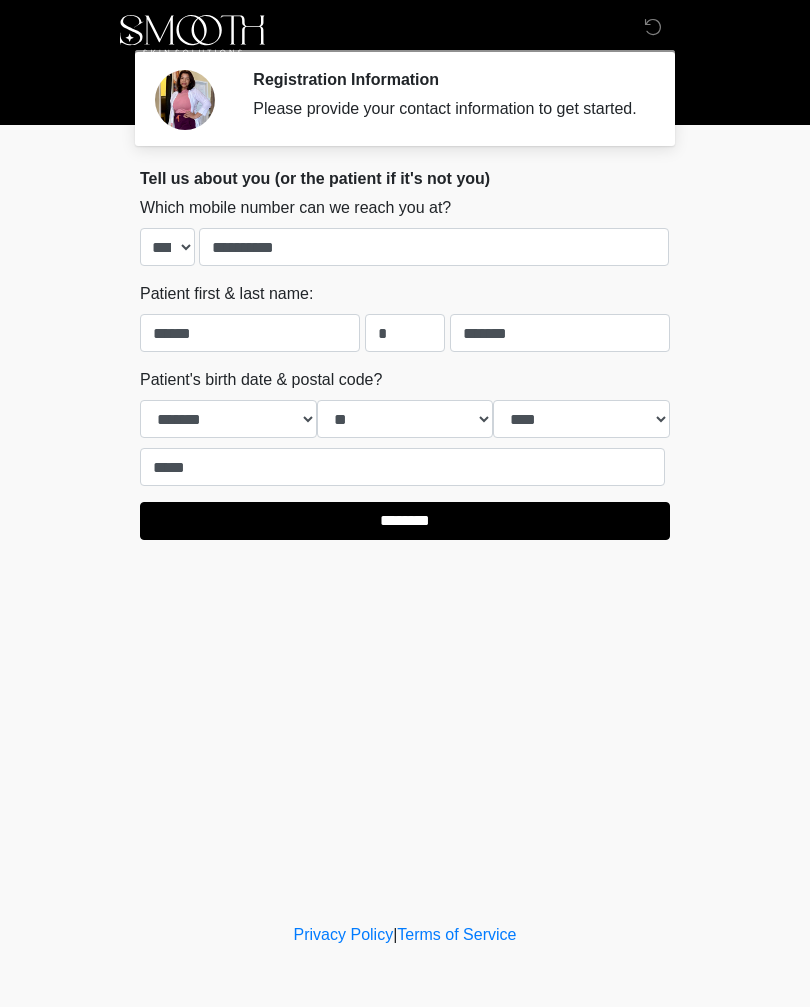 click on "********" at bounding box center (405, 521) 